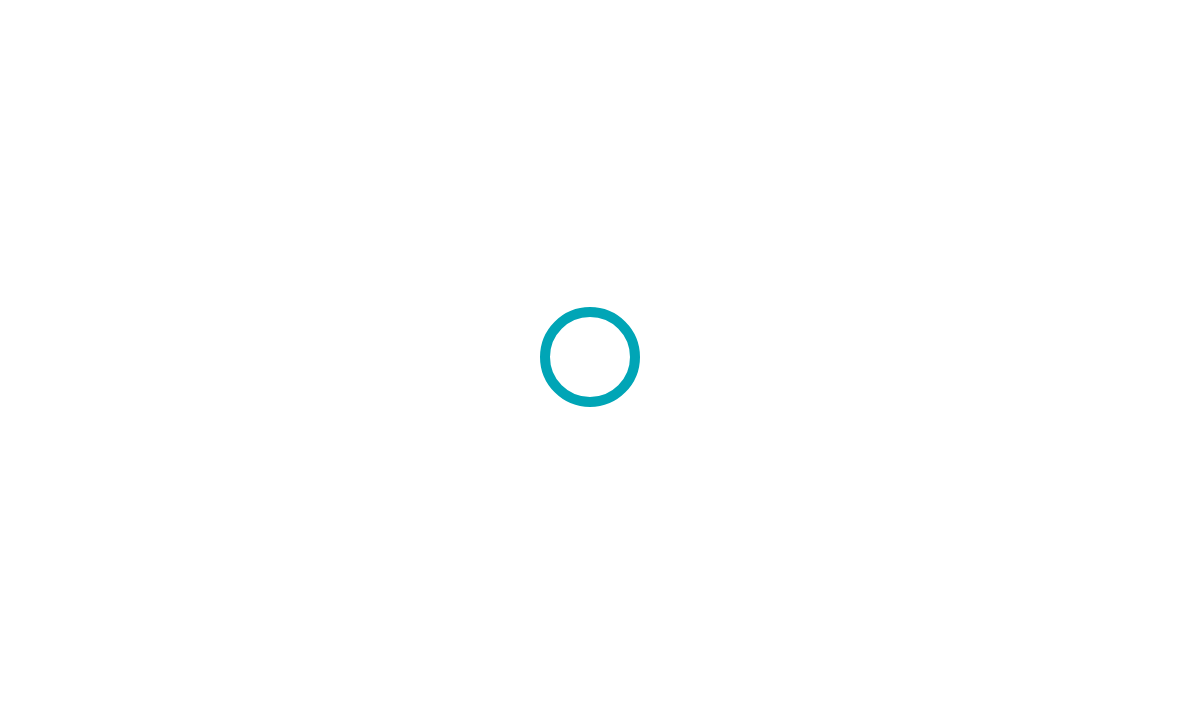 scroll, scrollTop: 0, scrollLeft: 0, axis: both 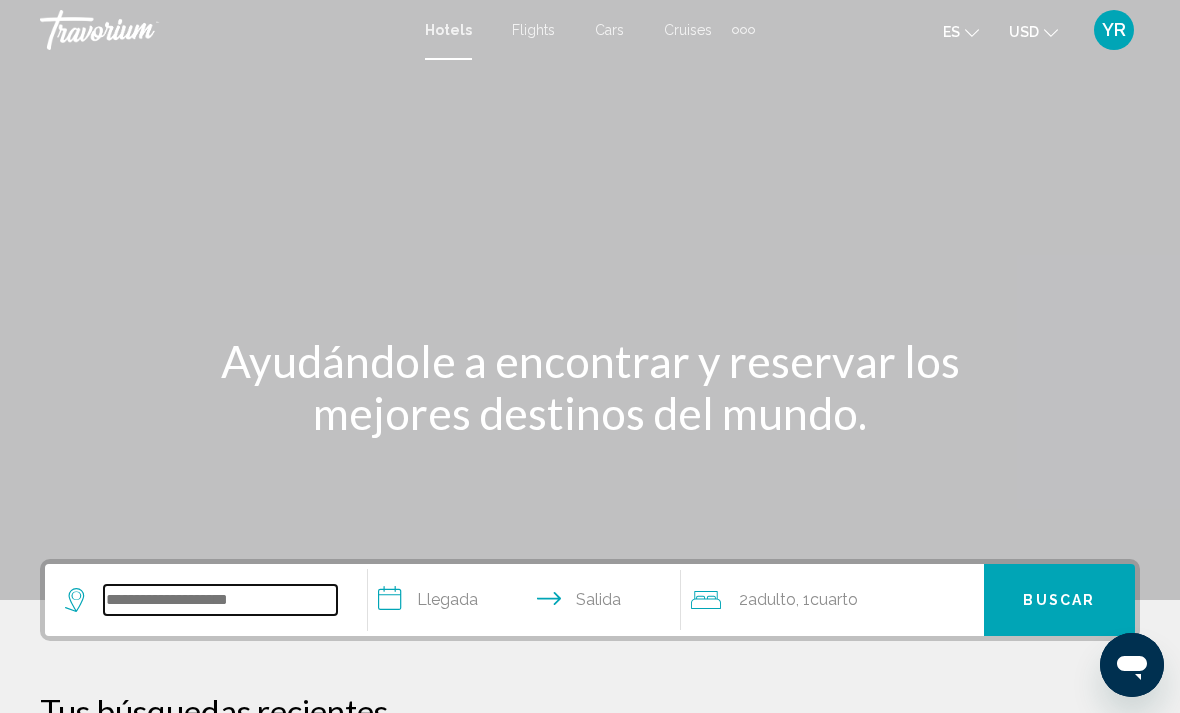 click at bounding box center [220, 600] 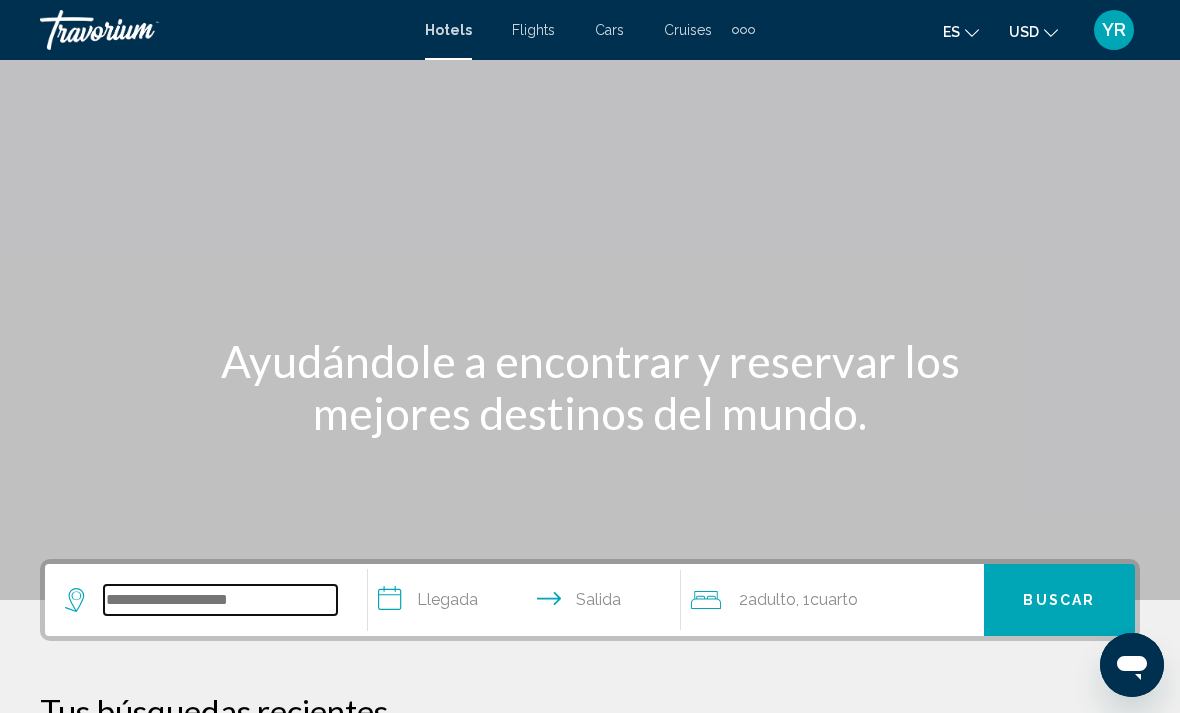 scroll, scrollTop: 32, scrollLeft: 0, axis: vertical 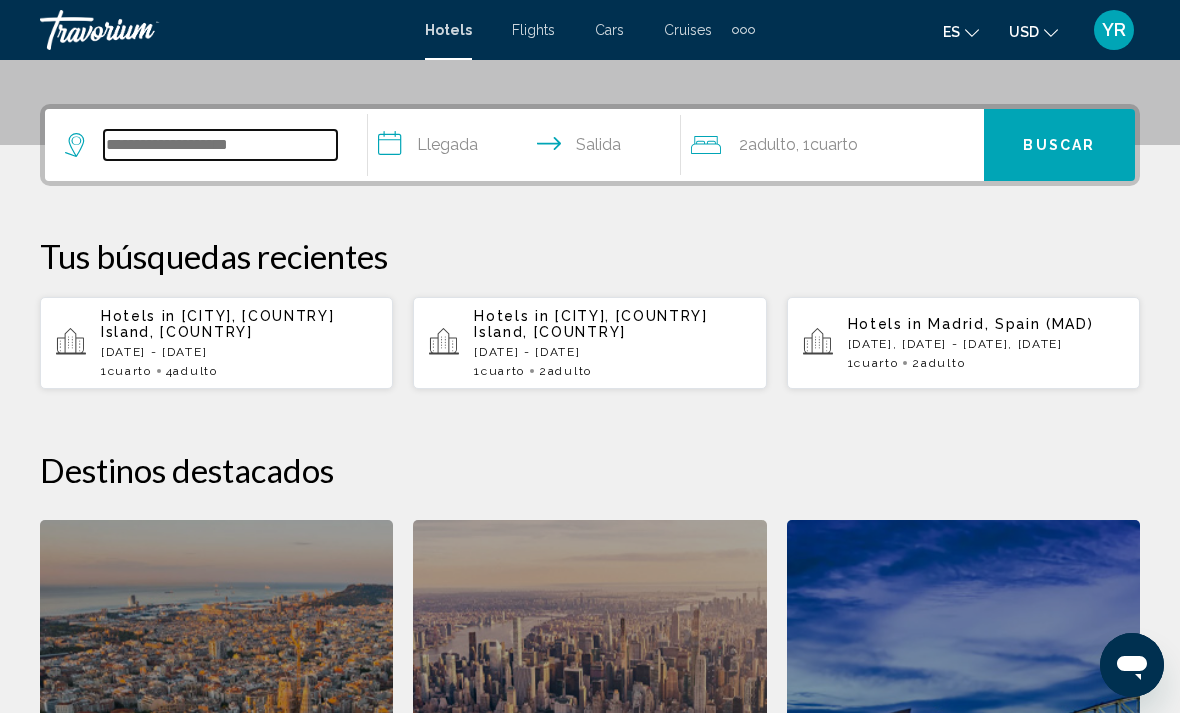 type on "*" 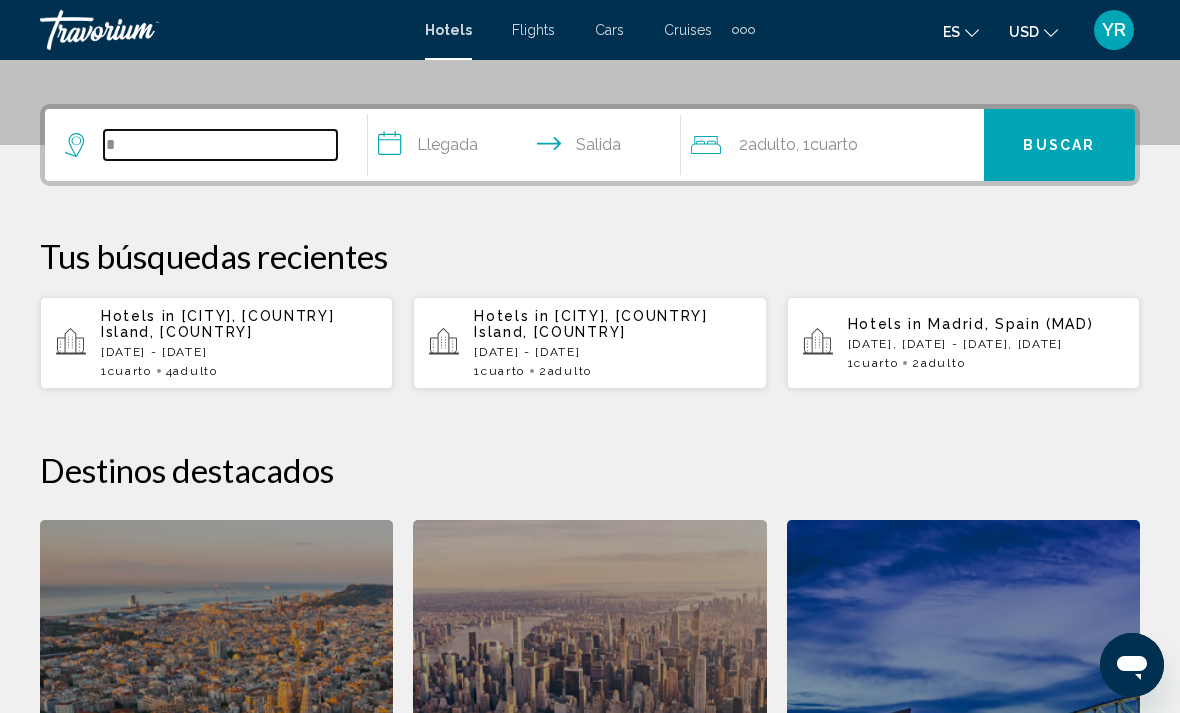 scroll, scrollTop: 454, scrollLeft: 0, axis: vertical 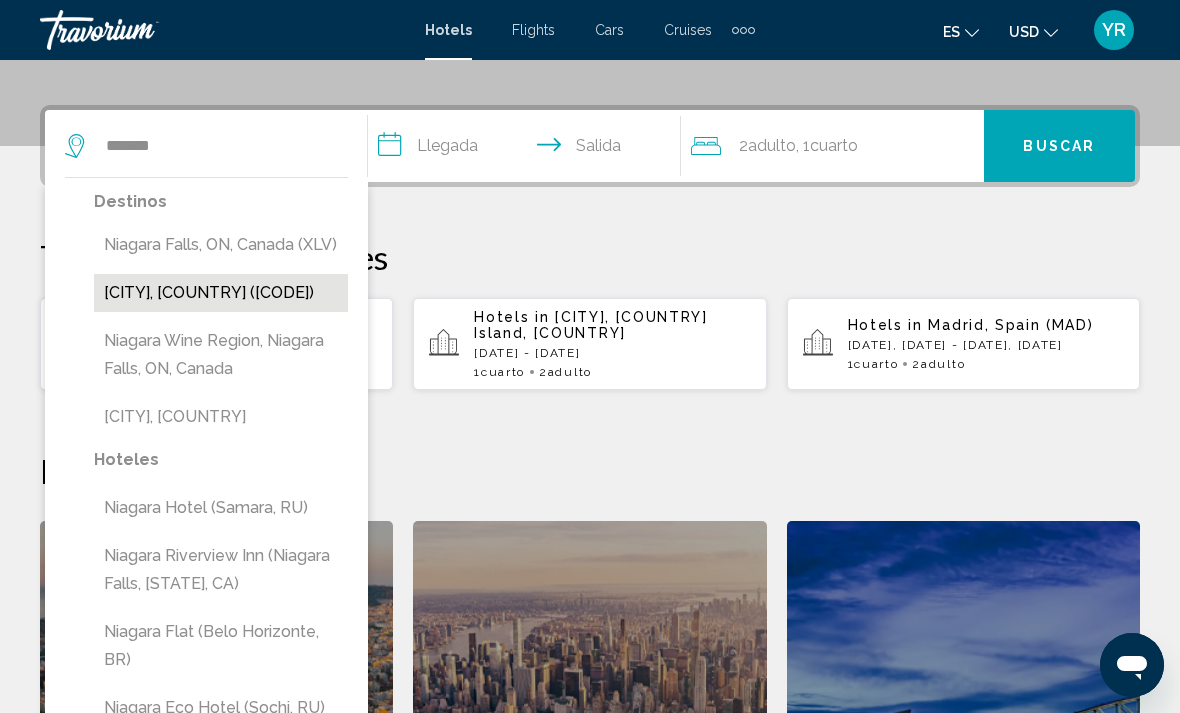click on "[CITY], [COUNTRY] ([CODE])" at bounding box center [221, 293] 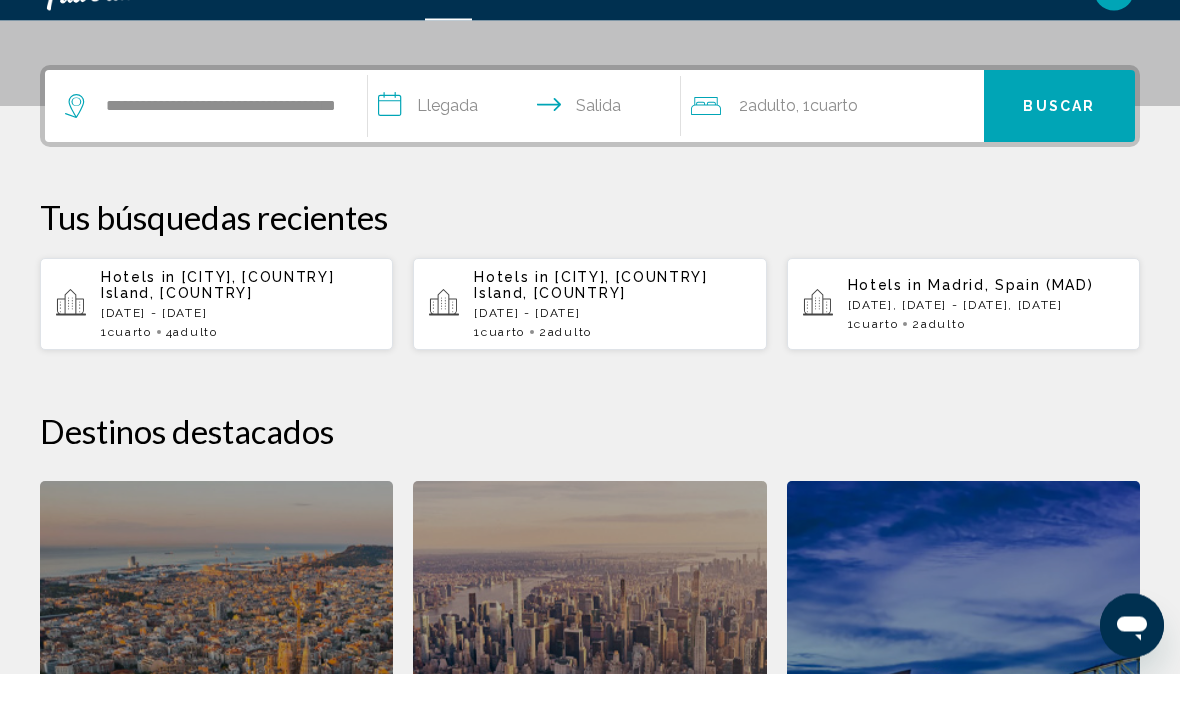 click on "**********" at bounding box center [528, 149] 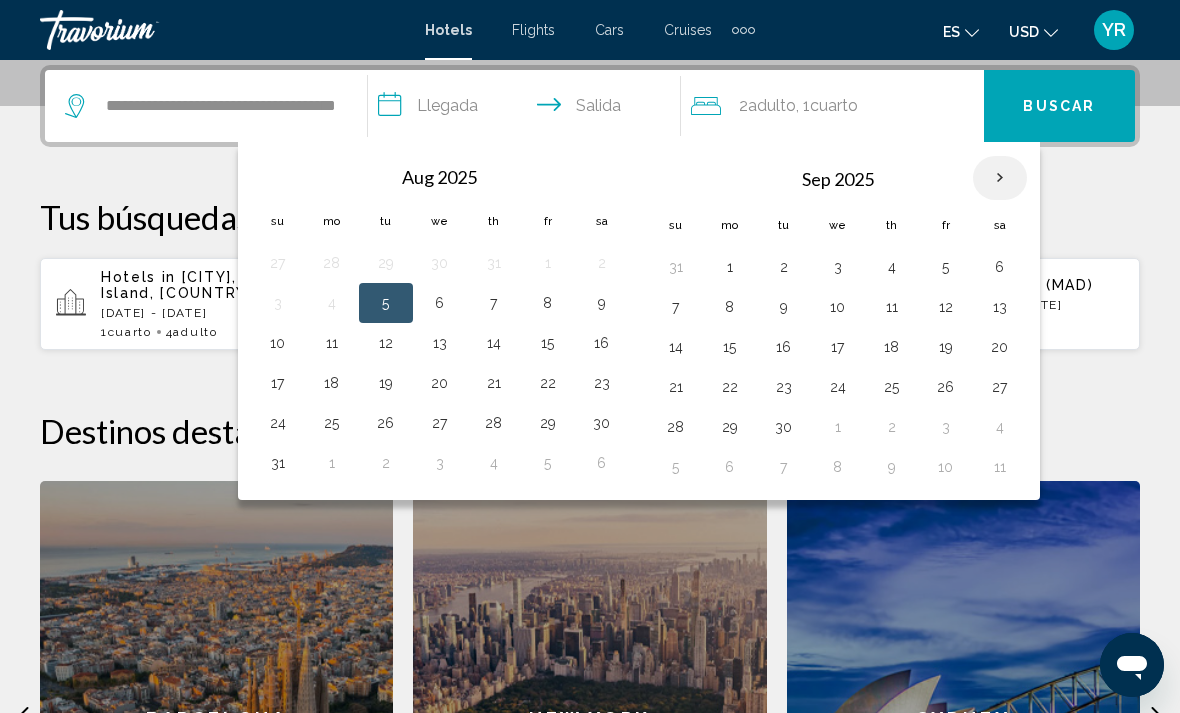 click at bounding box center [1000, 178] 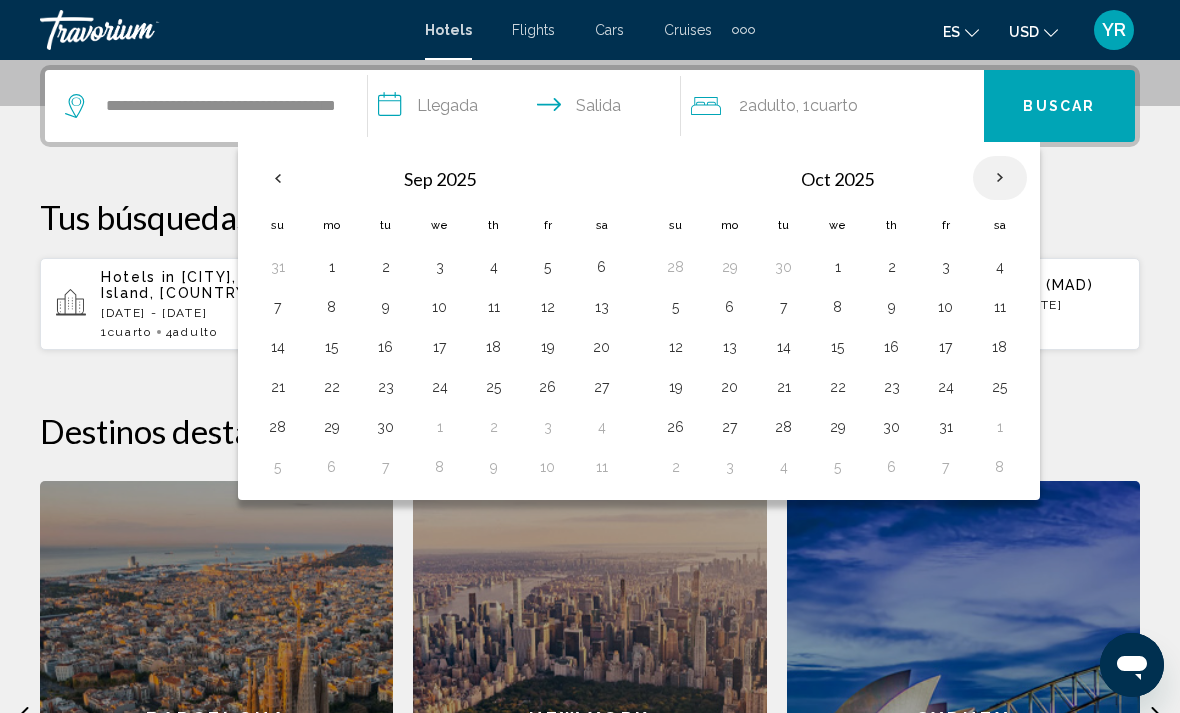 click at bounding box center [1000, 178] 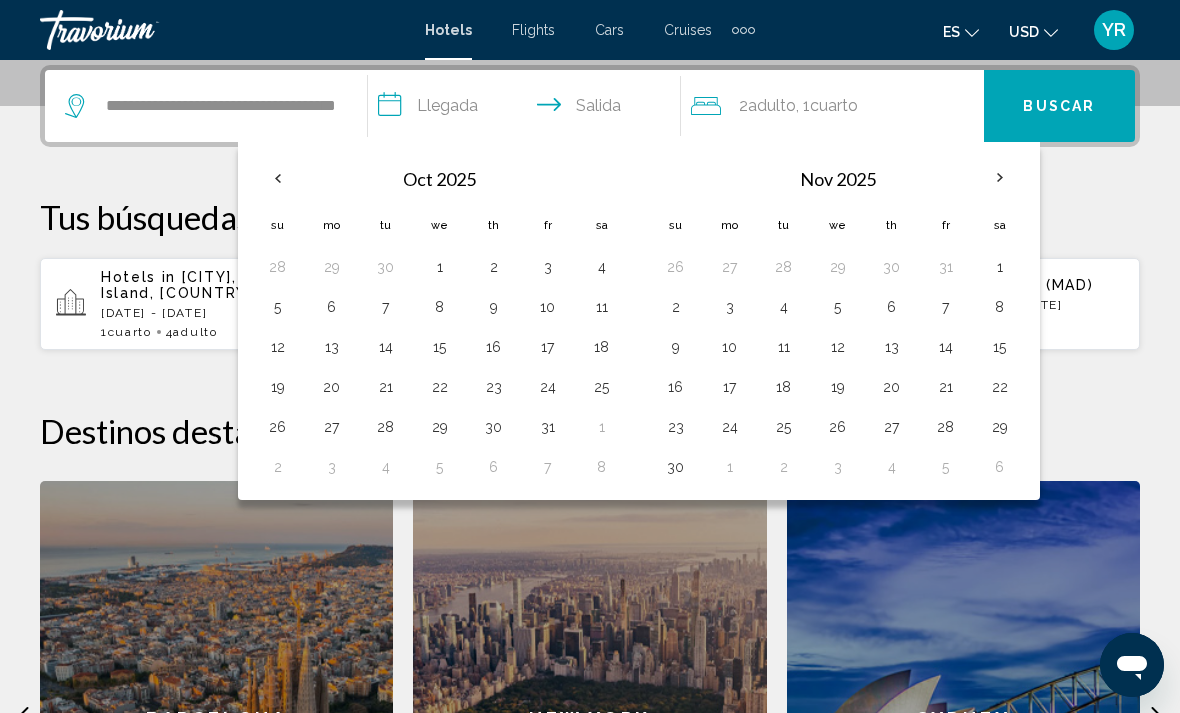 click on "Tus búsquedas recientes" at bounding box center [590, 217] 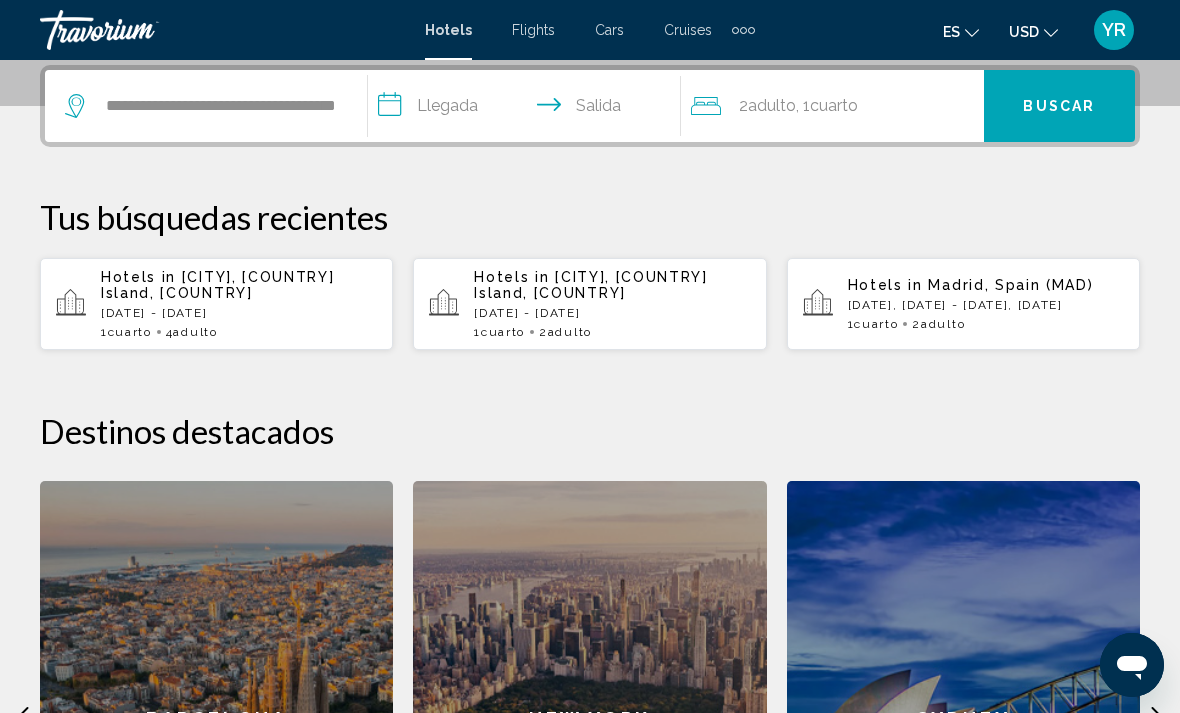 click on "**********" at bounding box center (206, 106) 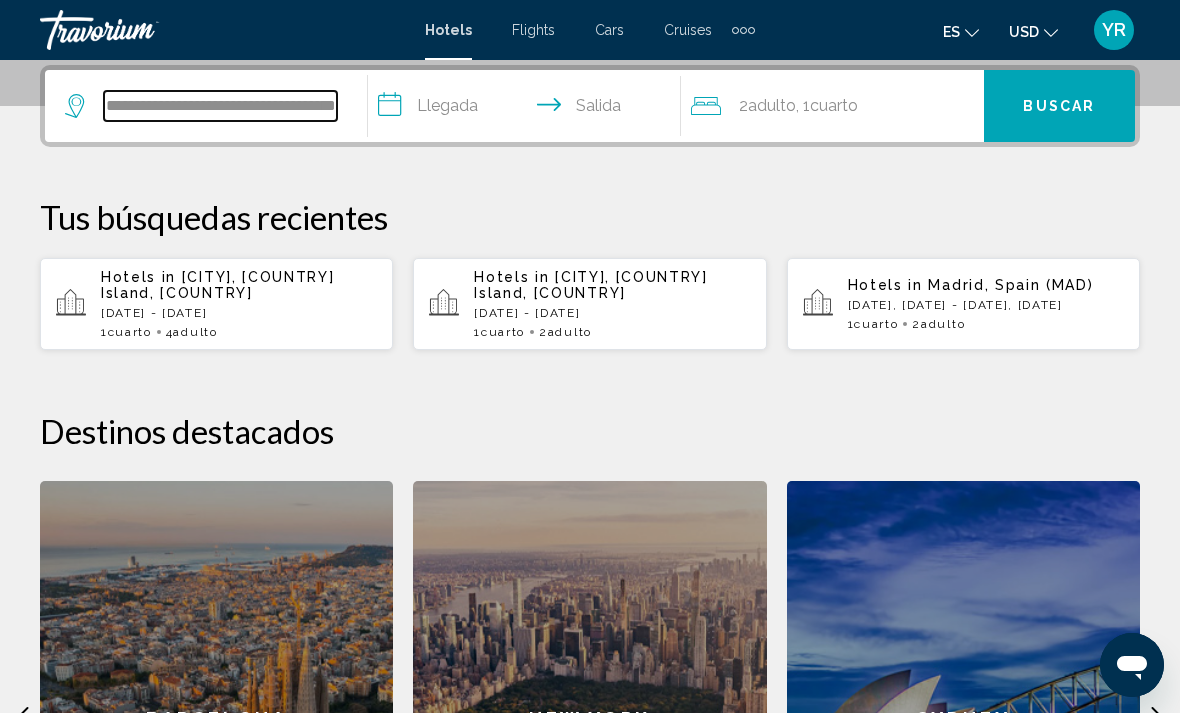 click on "**********" at bounding box center (220, 106) 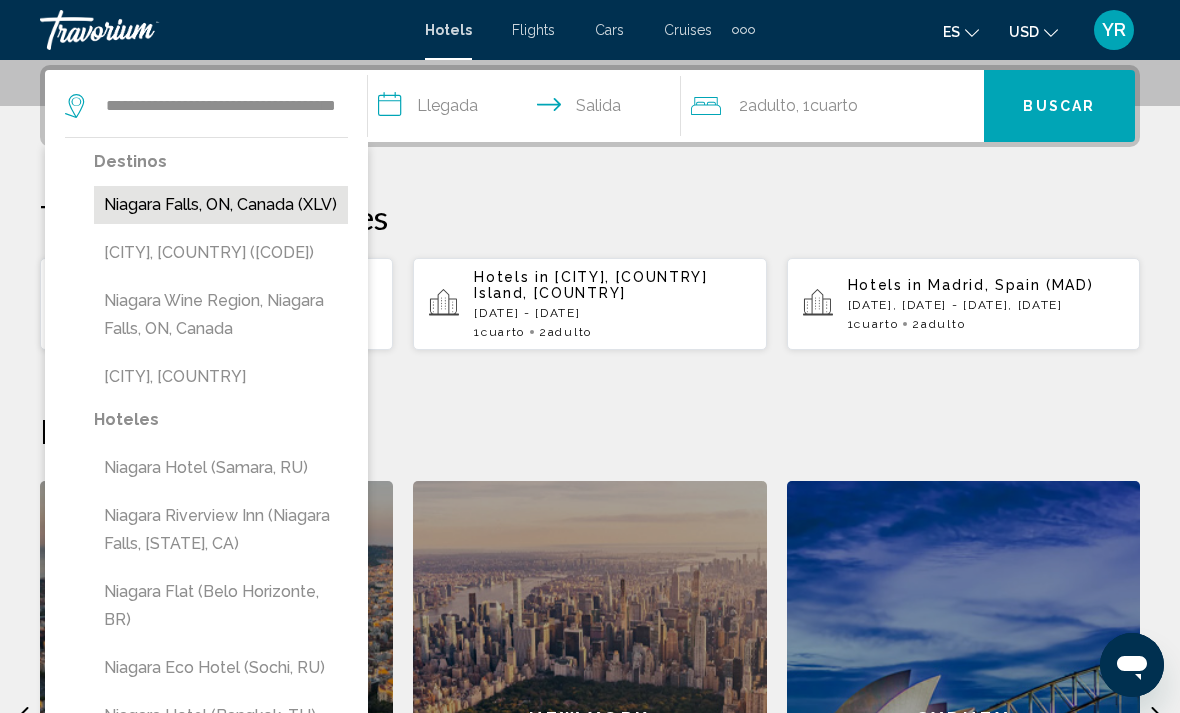 click on "Niagara Falls, ON, Canada (XLV)" at bounding box center (221, 205) 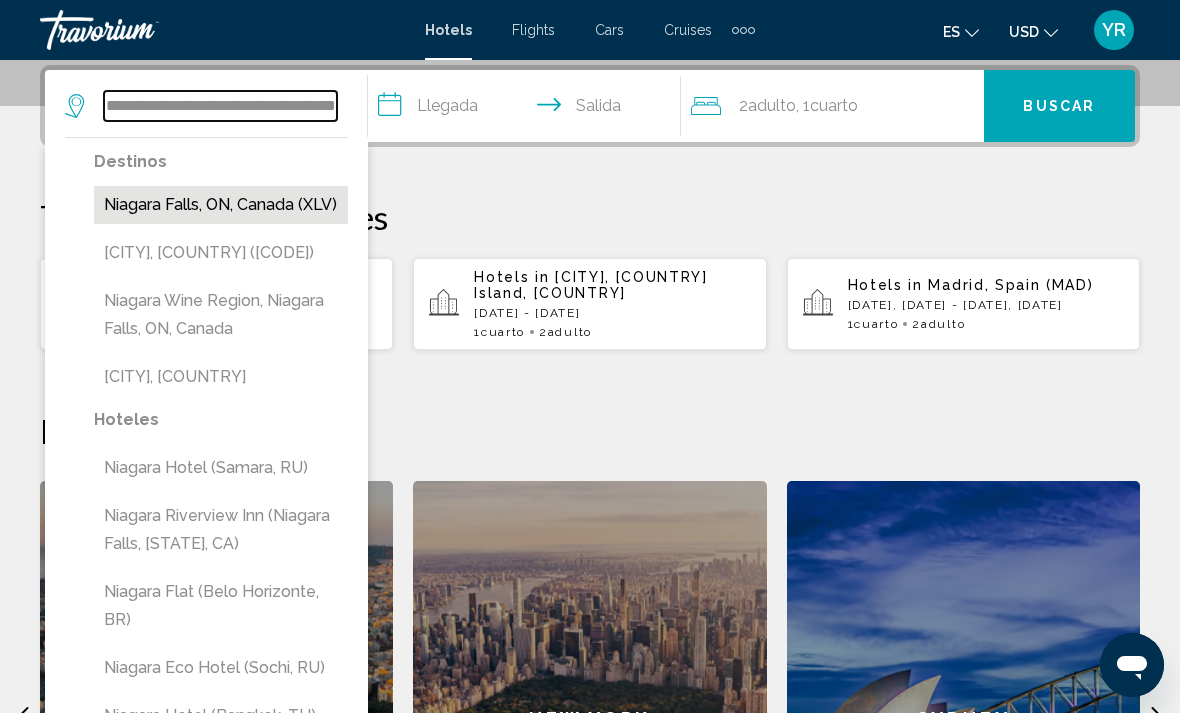 type on "**********" 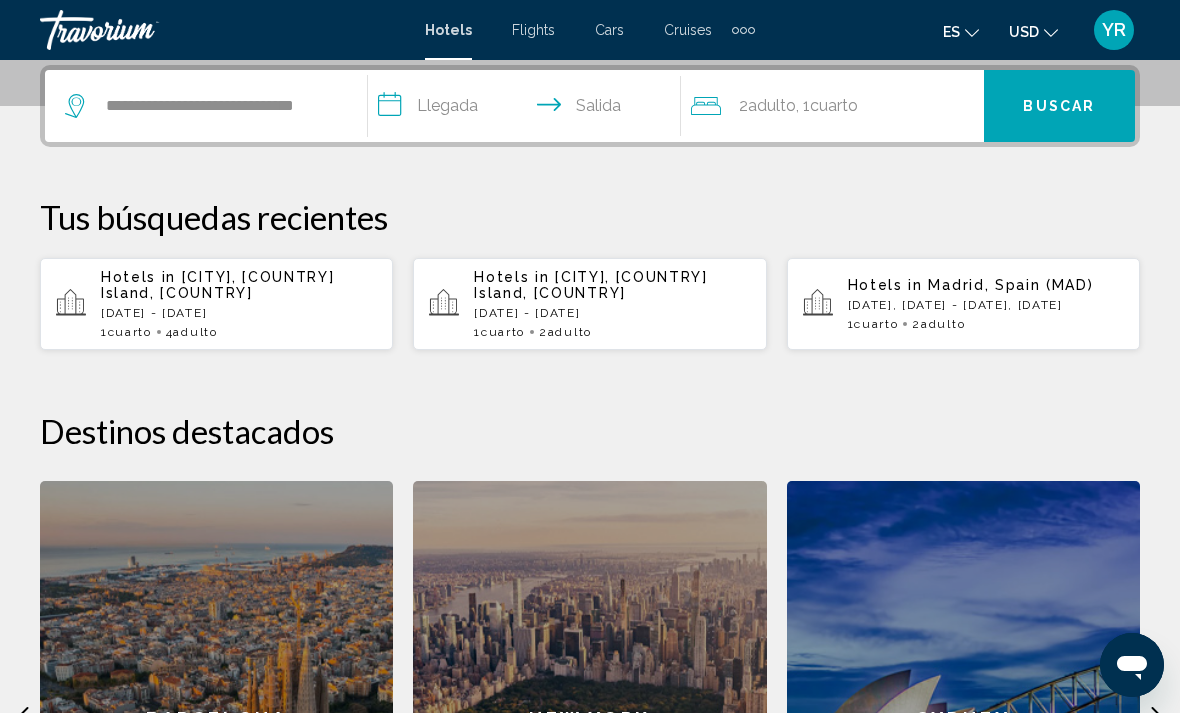 click on "**********" at bounding box center (528, 109) 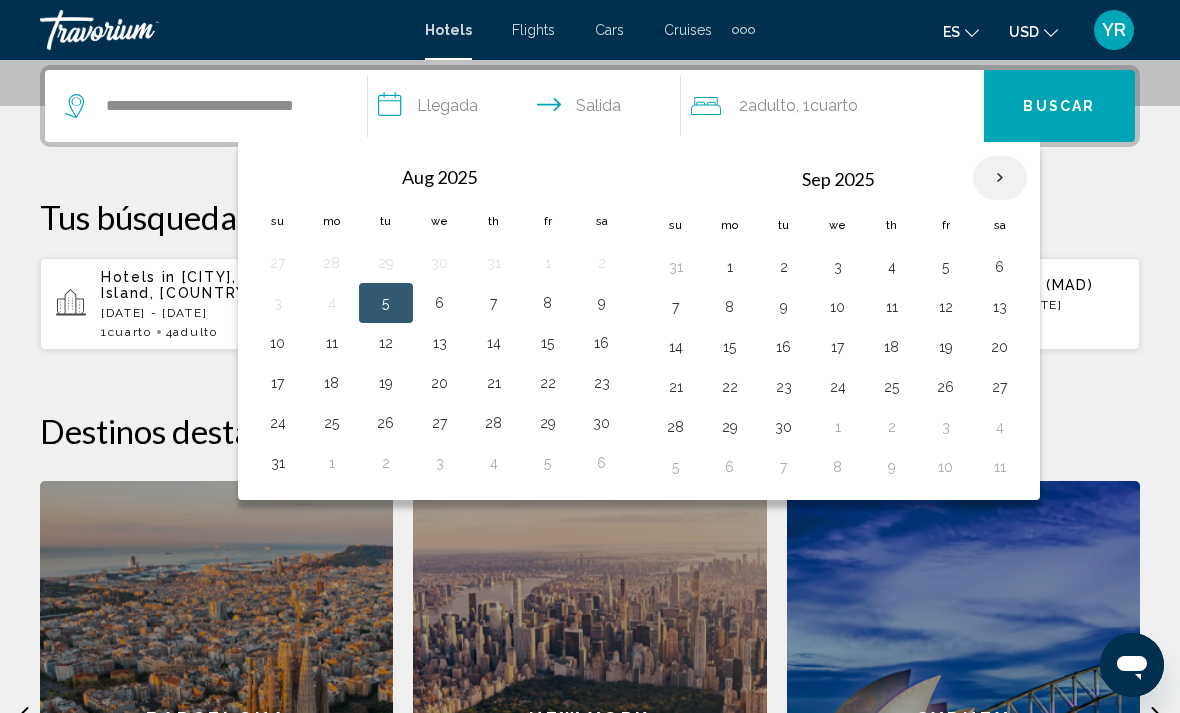 click at bounding box center (1000, 178) 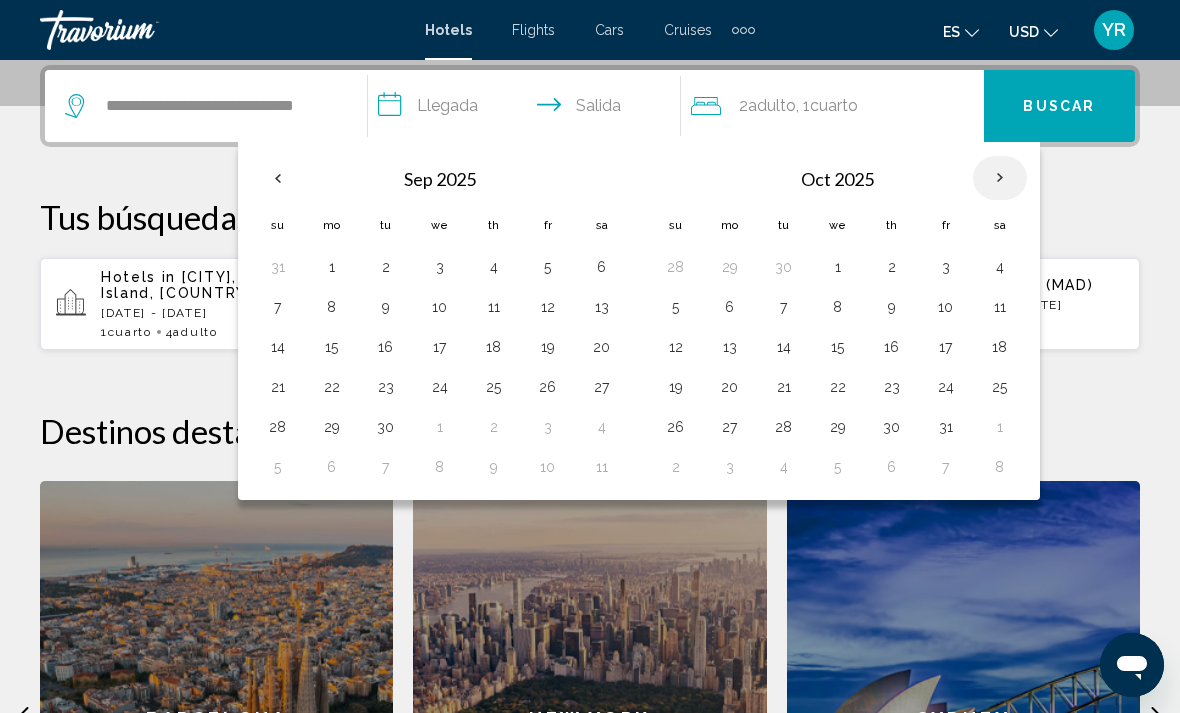 click at bounding box center (1000, 178) 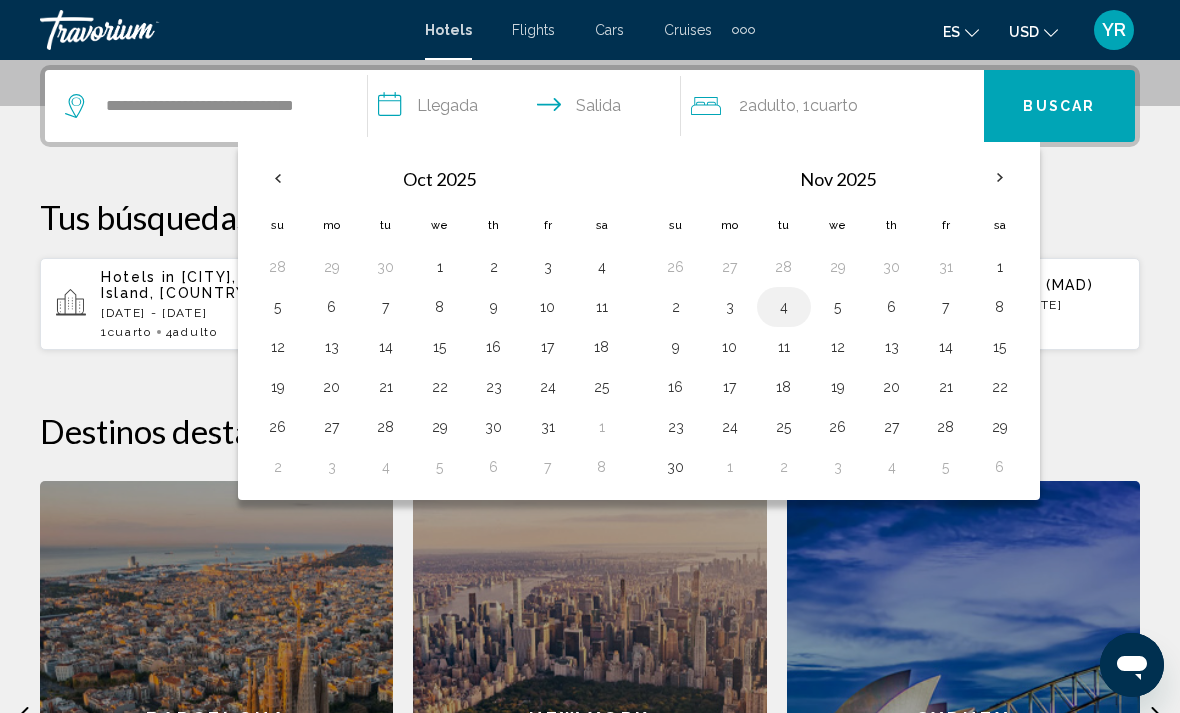 click on "4" at bounding box center [784, 307] 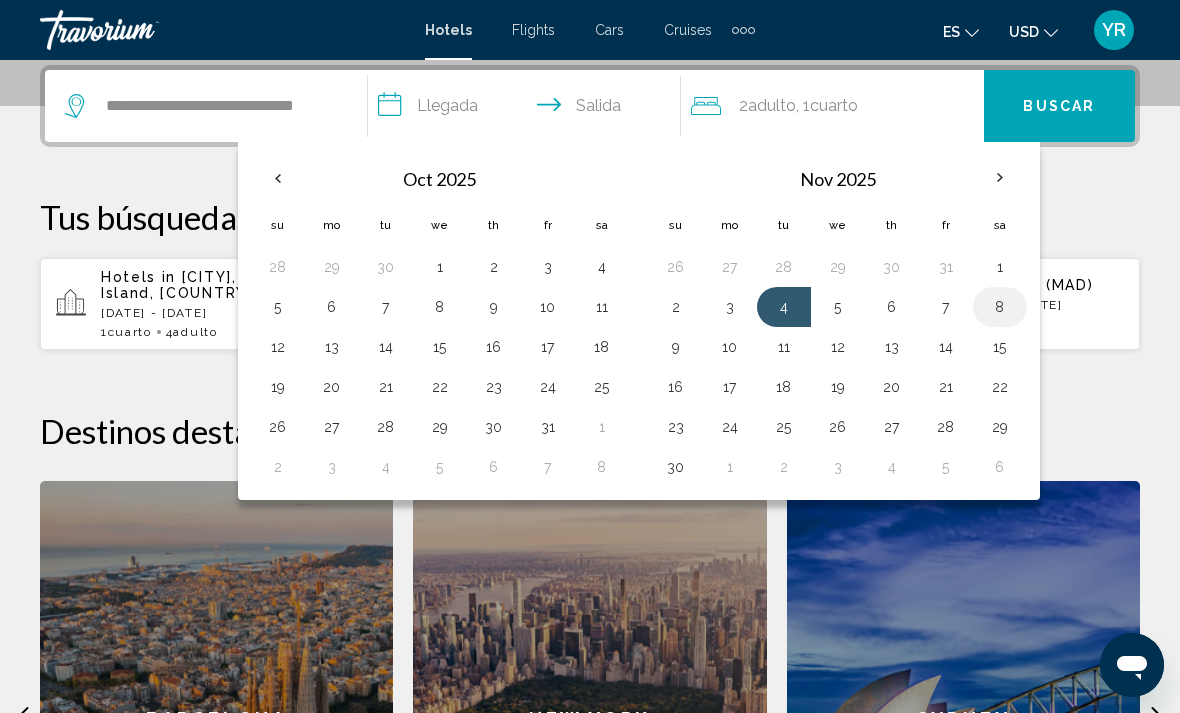 click on "8" at bounding box center [1000, 307] 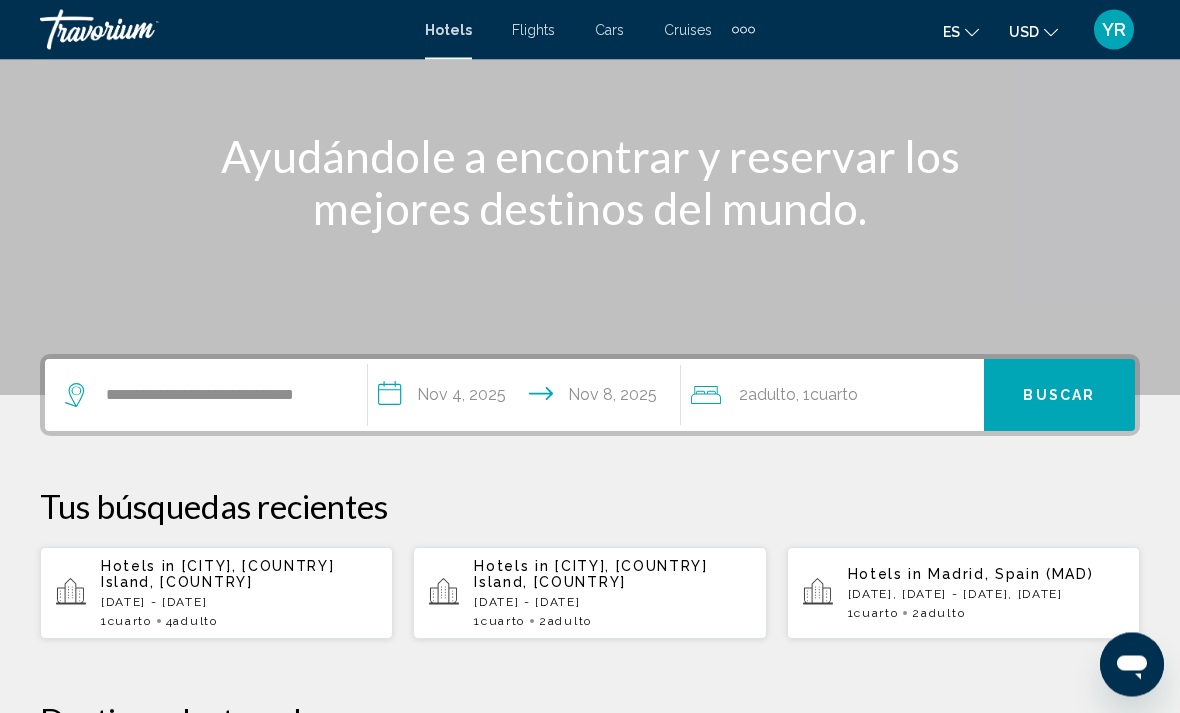 scroll, scrollTop: 205, scrollLeft: 0, axis: vertical 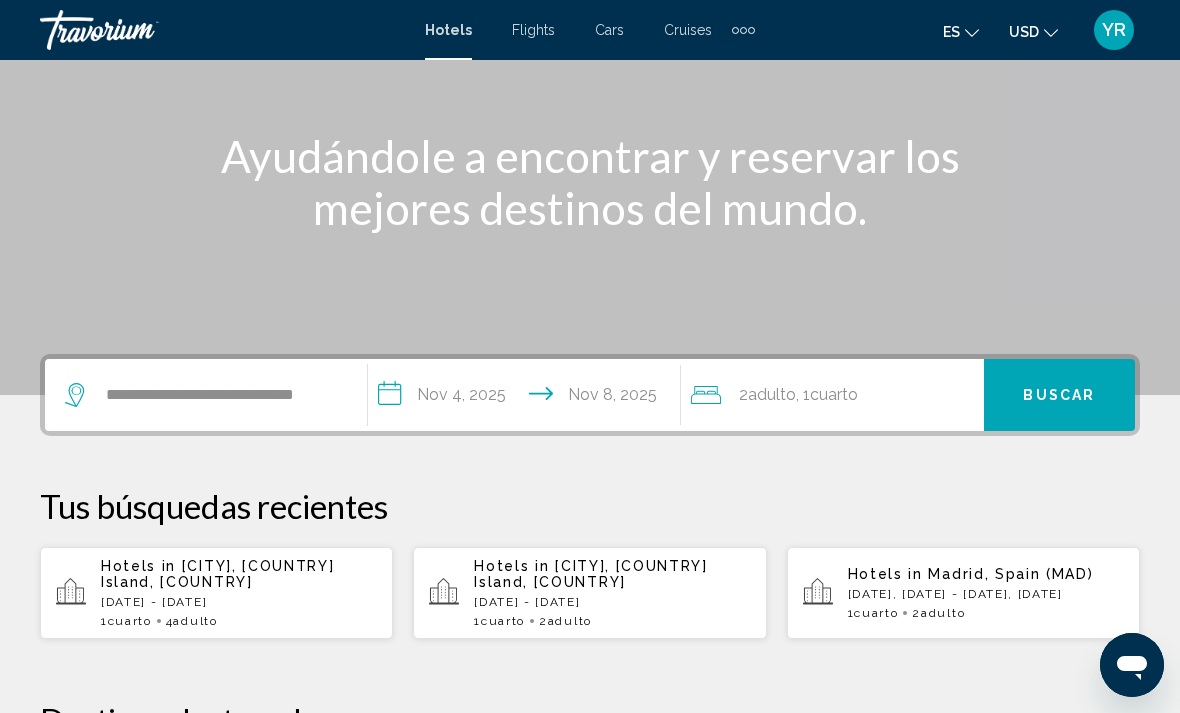 click on "Buscar" at bounding box center (1059, 395) 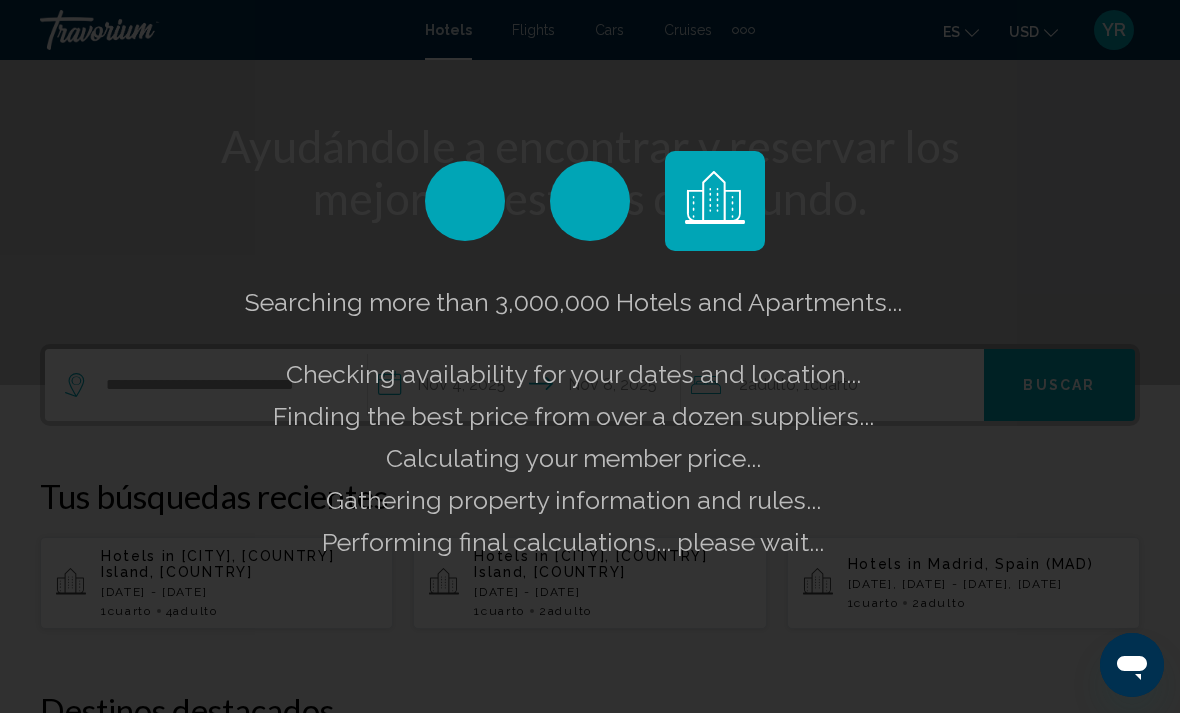 scroll, scrollTop: 230, scrollLeft: 0, axis: vertical 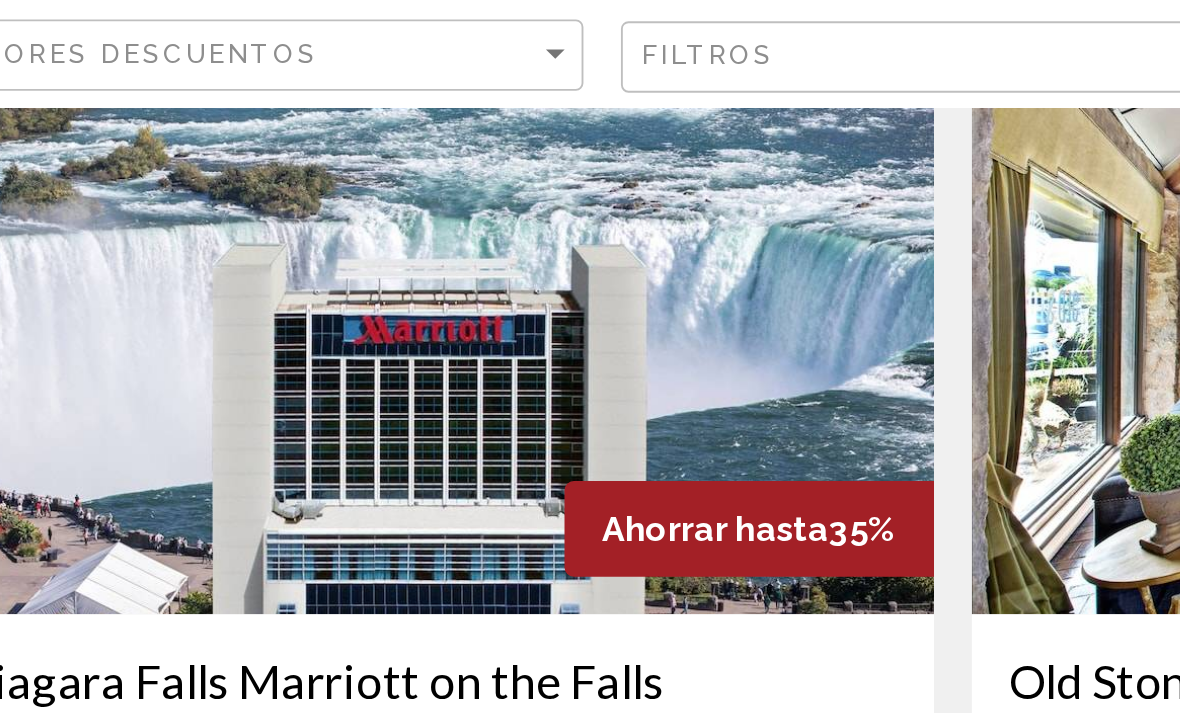 click at bounding box center (310, 290) 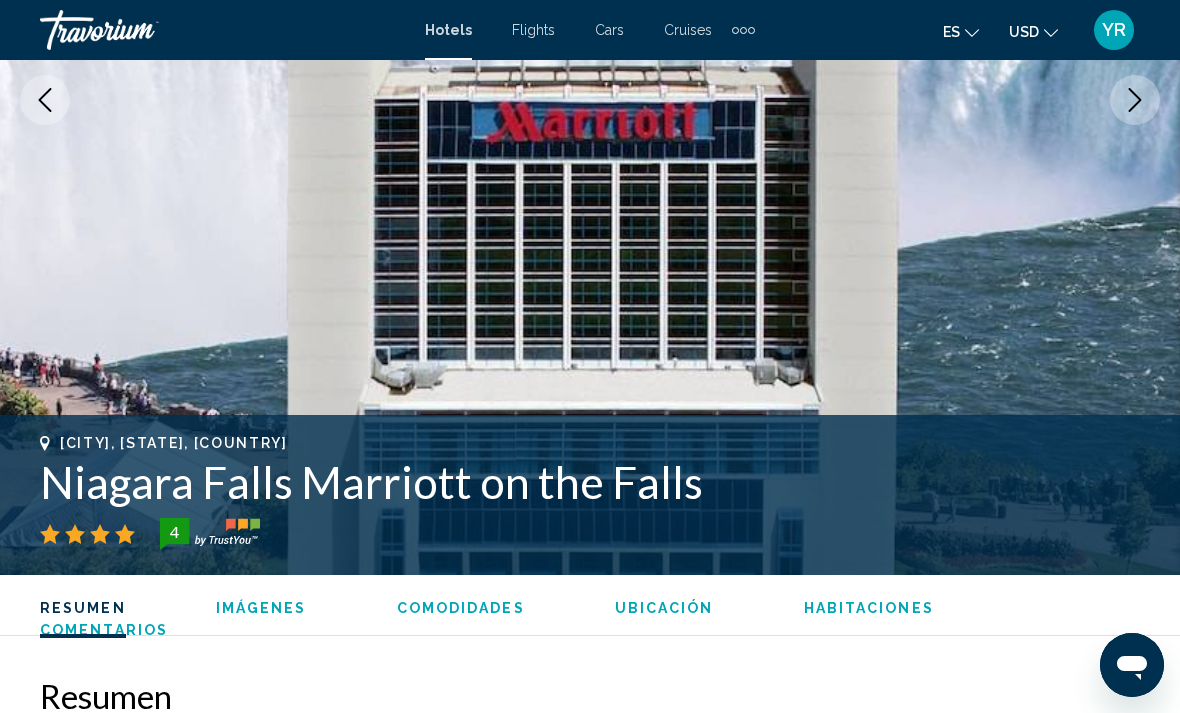 scroll, scrollTop: 0, scrollLeft: 0, axis: both 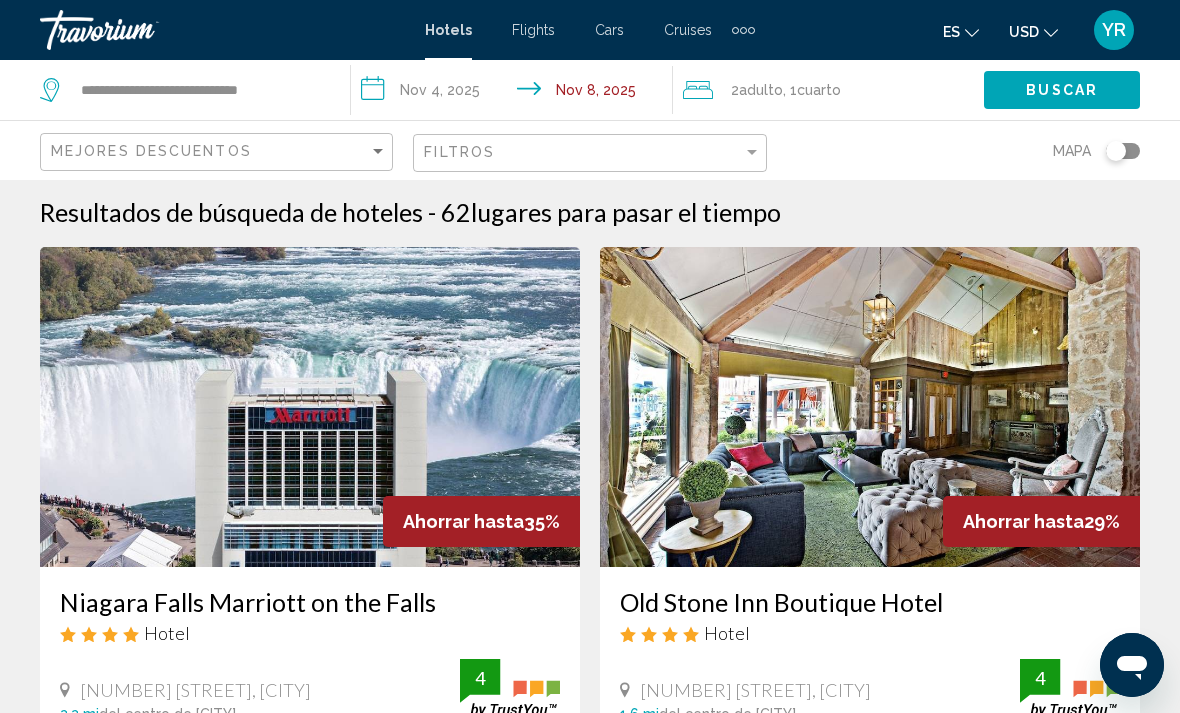 click on "**********" at bounding box center (515, 93) 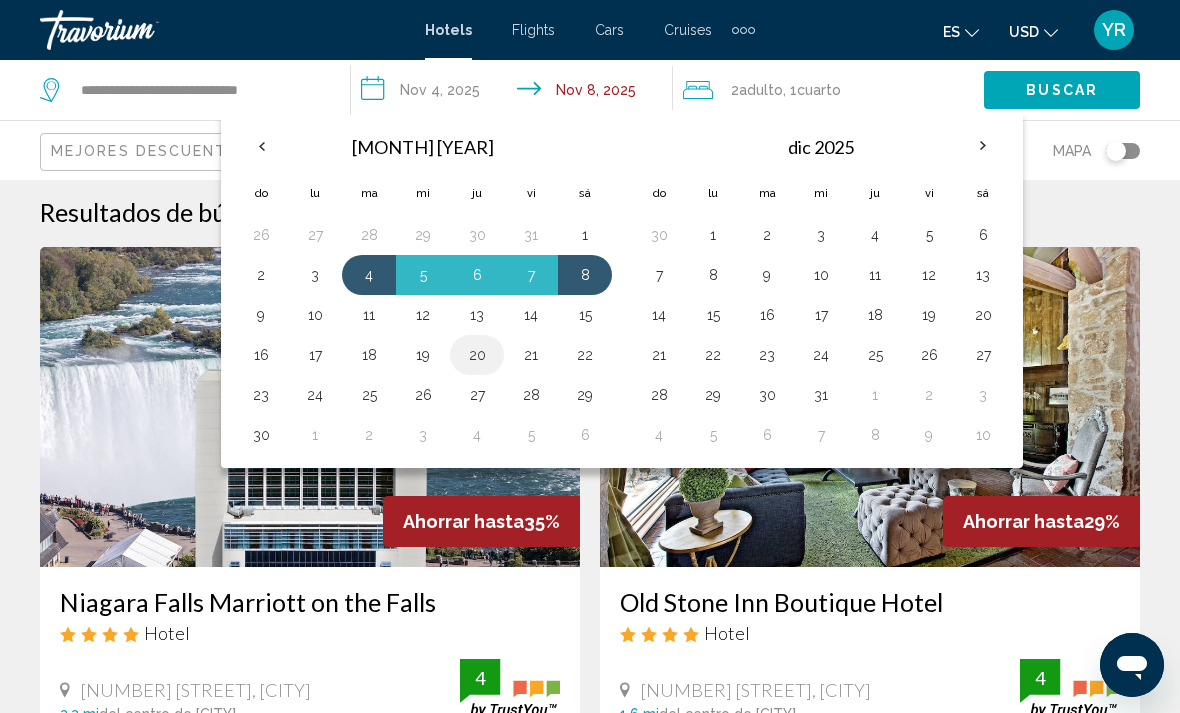 click on "20" at bounding box center (477, 355) 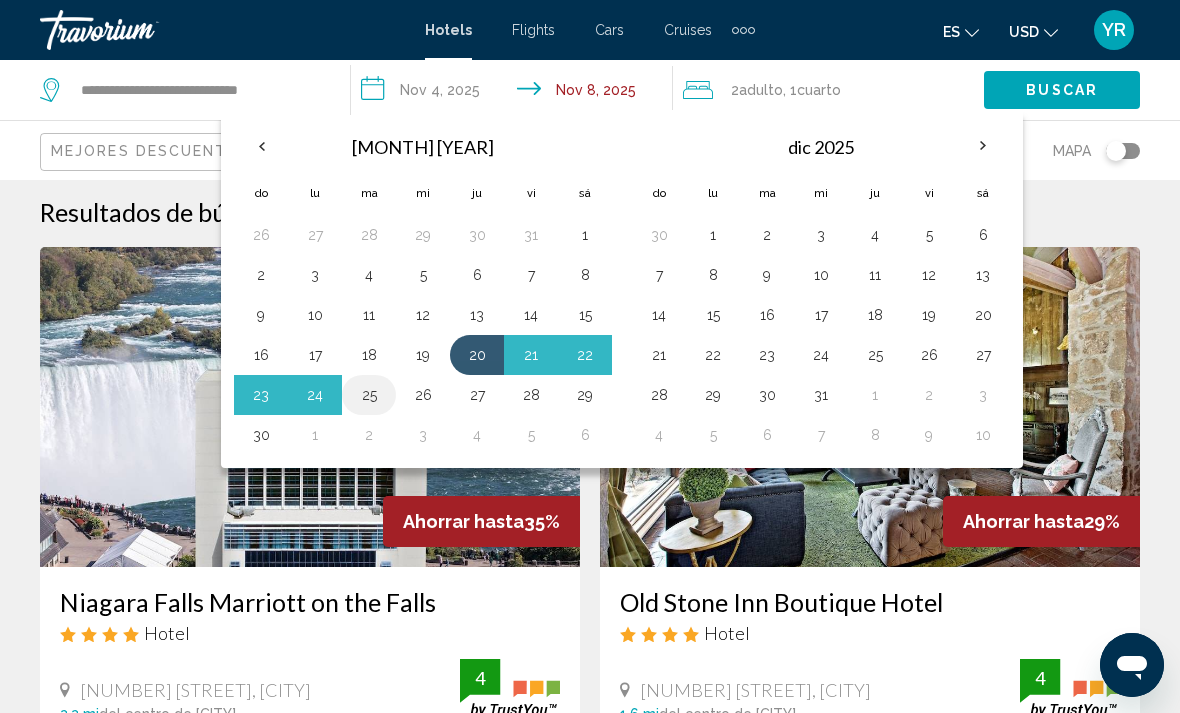 click on "25" at bounding box center (369, 395) 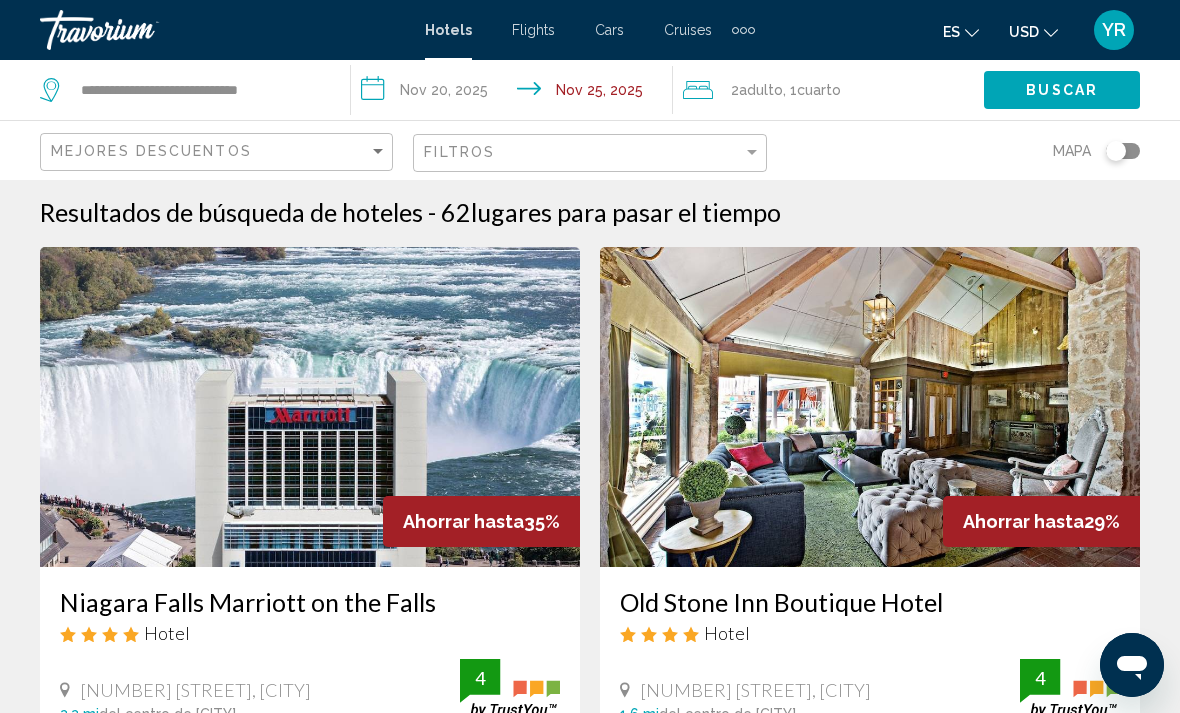 click on "Buscar" 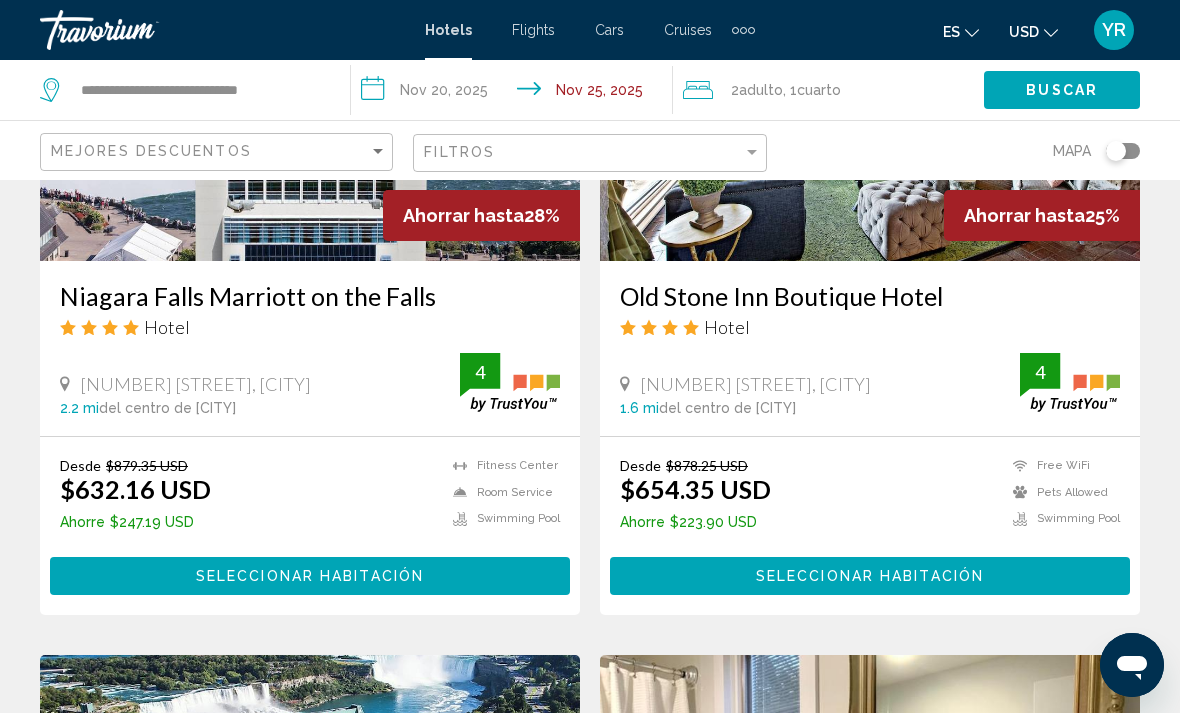 scroll, scrollTop: 1043, scrollLeft: 0, axis: vertical 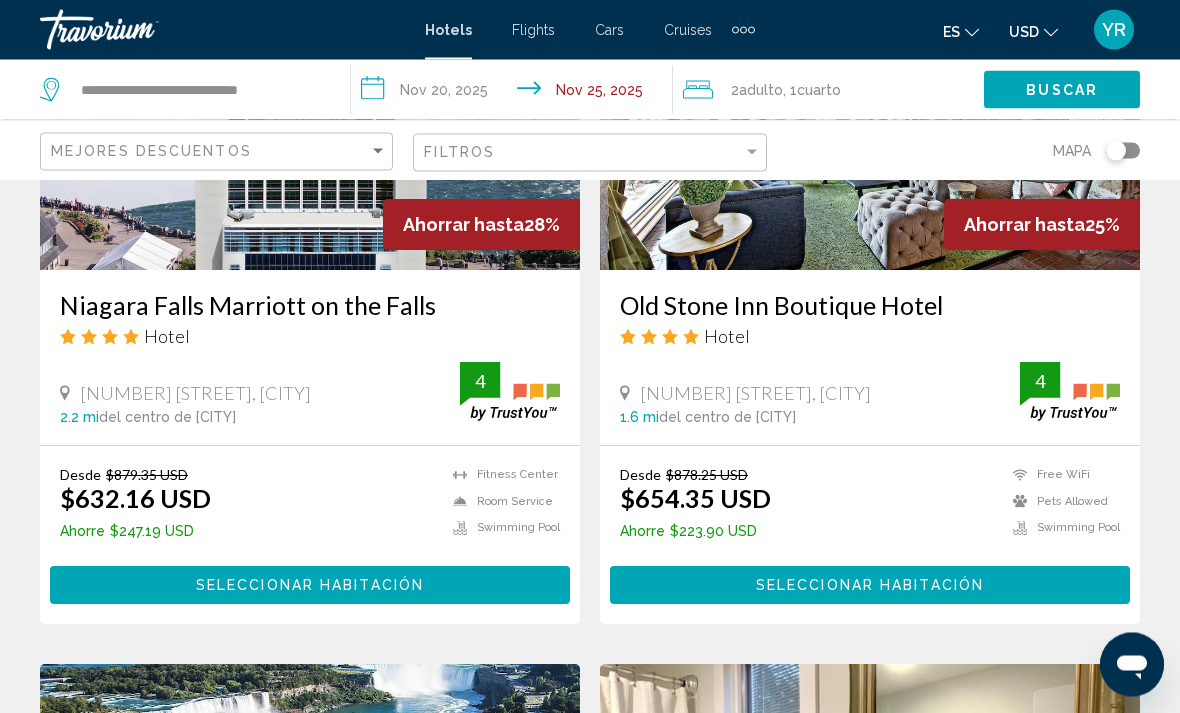 click on "**********" at bounding box center (515, 93) 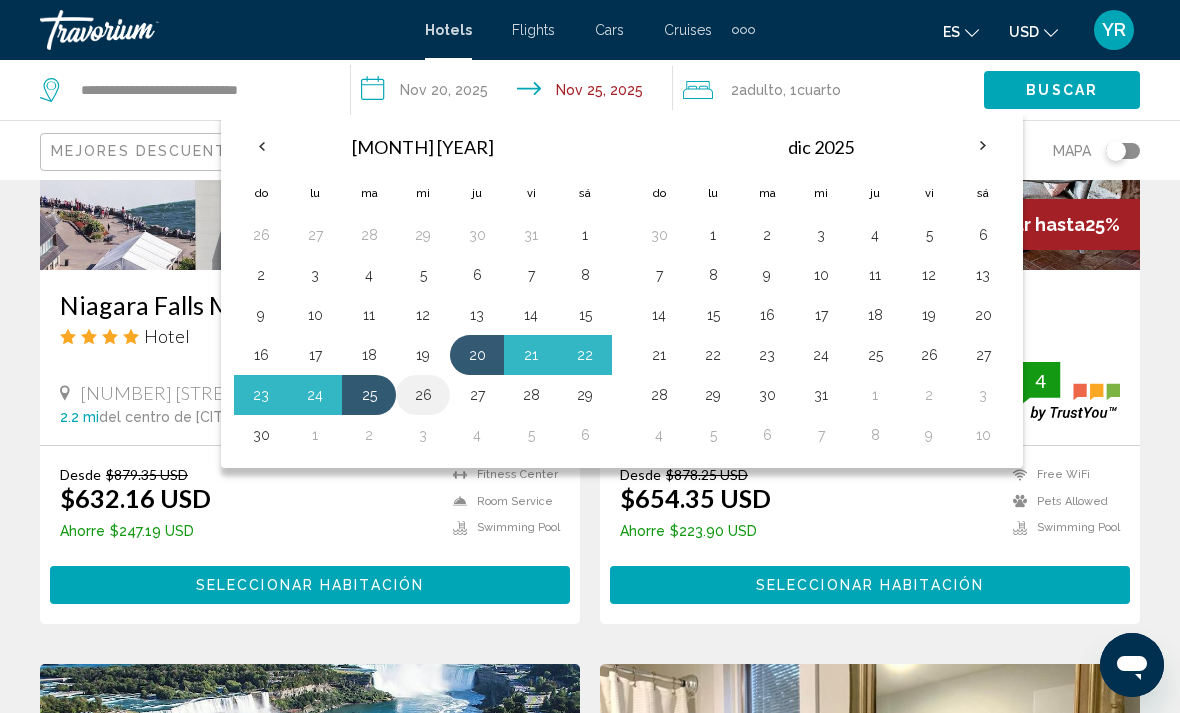 click on "26" at bounding box center [423, 395] 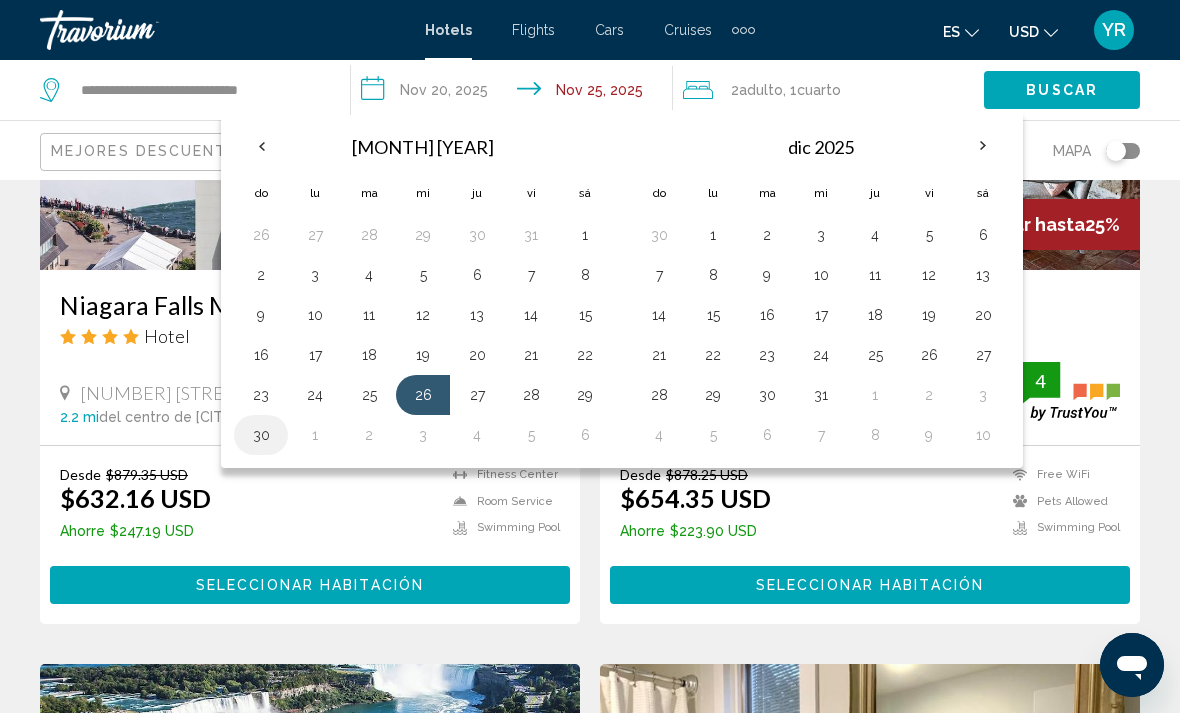 click on "30" at bounding box center (261, 435) 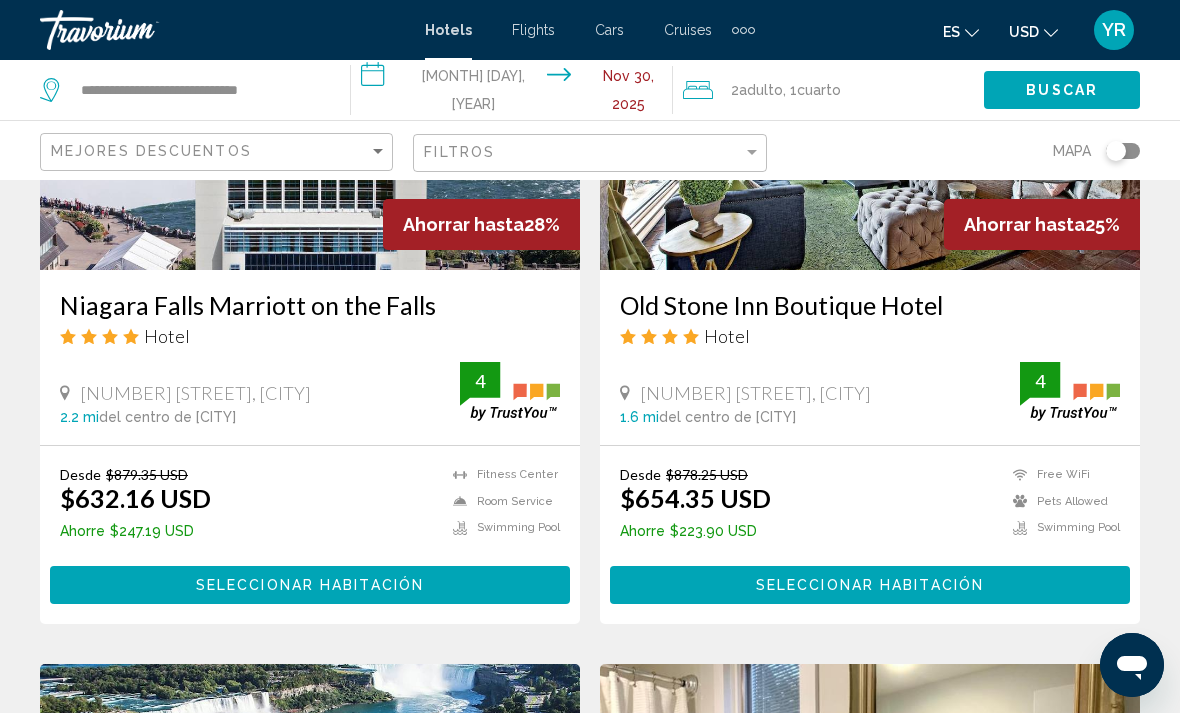click on "Buscar" 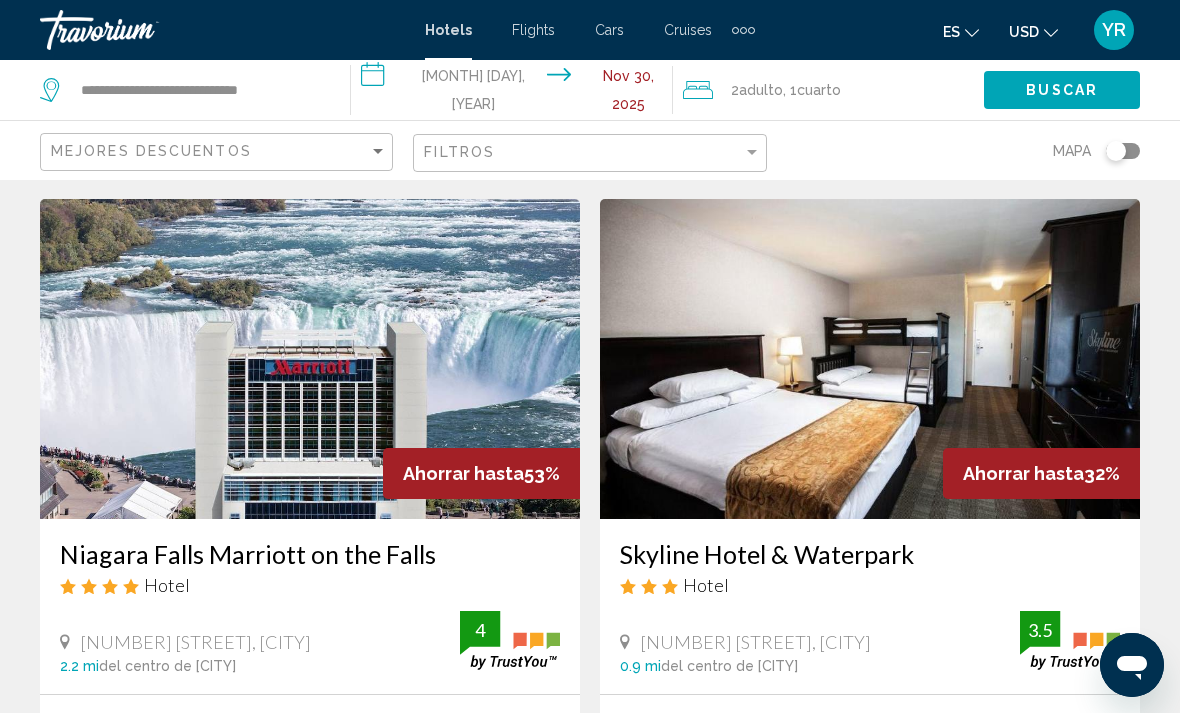 scroll, scrollTop: 43, scrollLeft: 0, axis: vertical 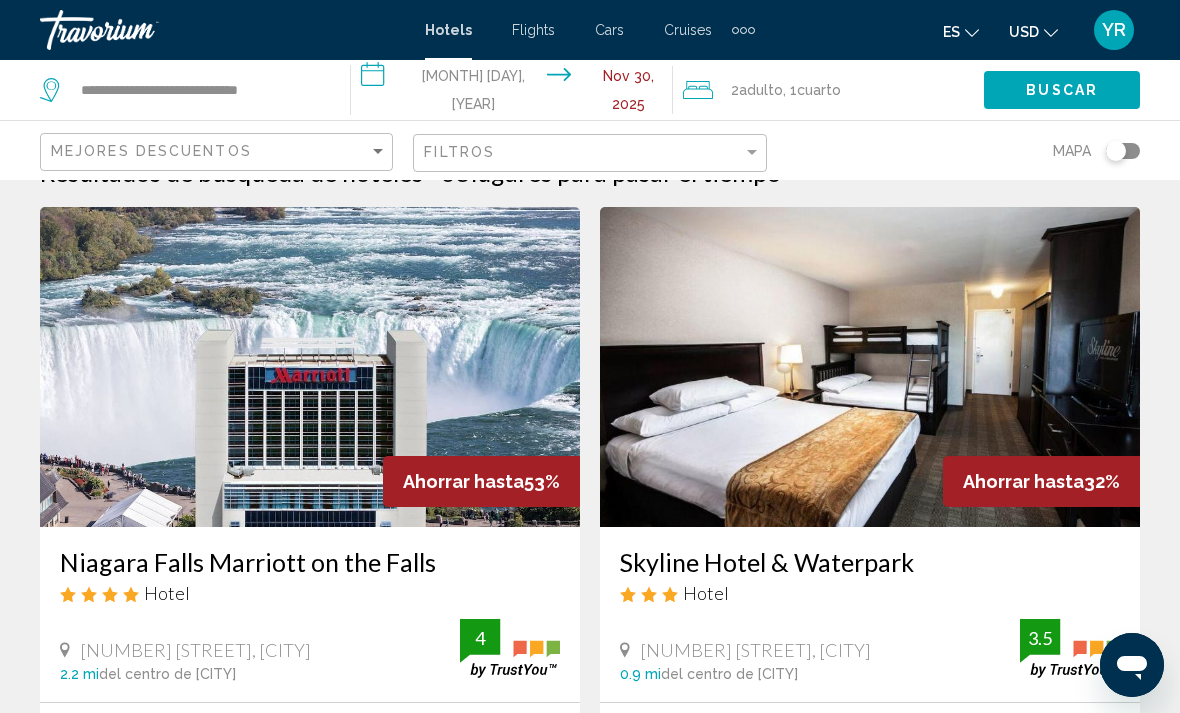 click on "Niagara Falls Marriott on the Falls" at bounding box center [310, 562] 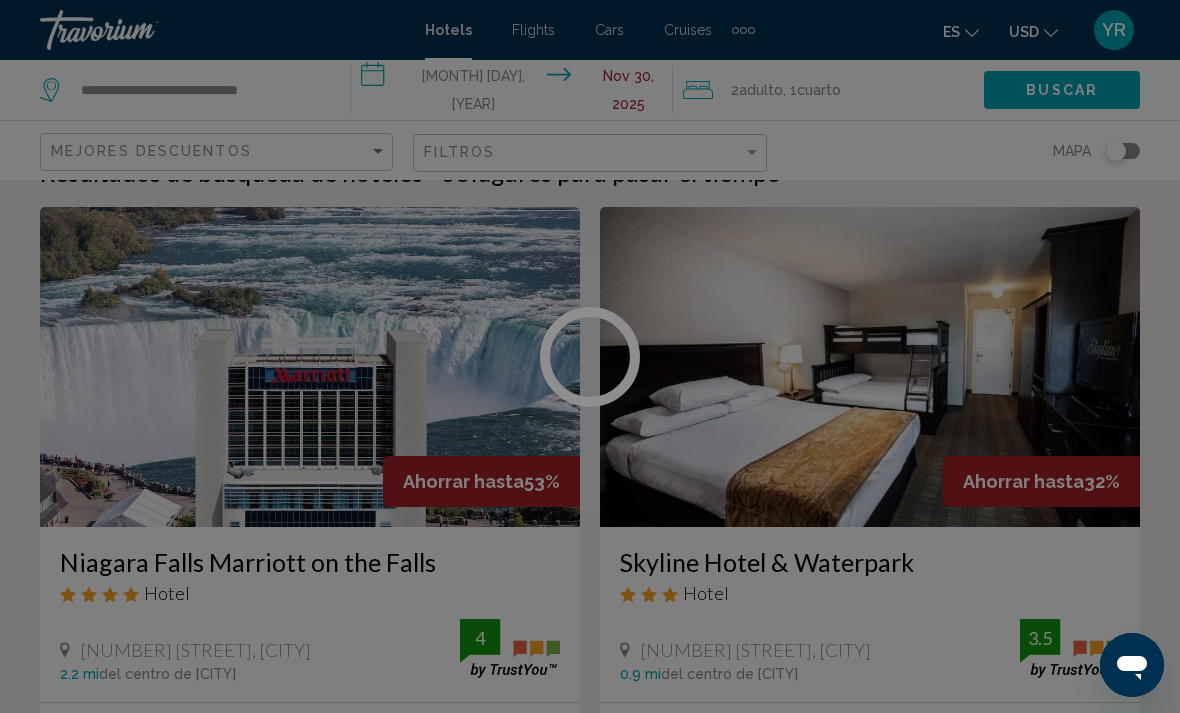scroll, scrollTop: 0, scrollLeft: 0, axis: both 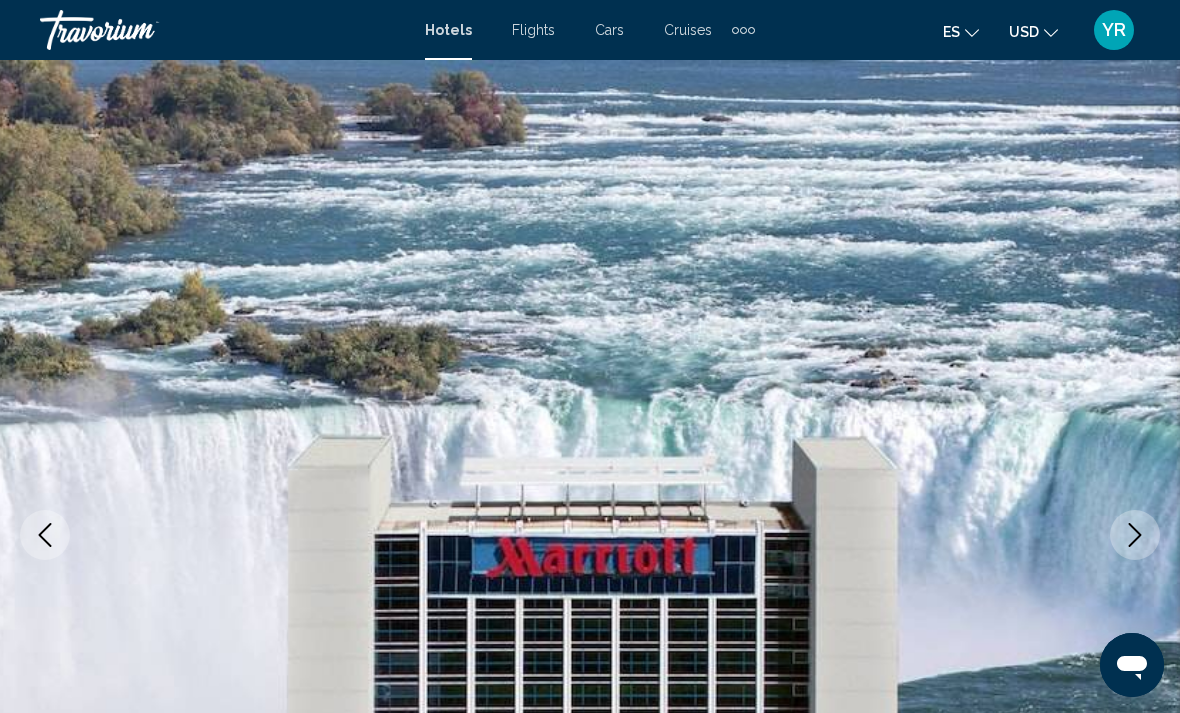click at bounding box center (45, 535) 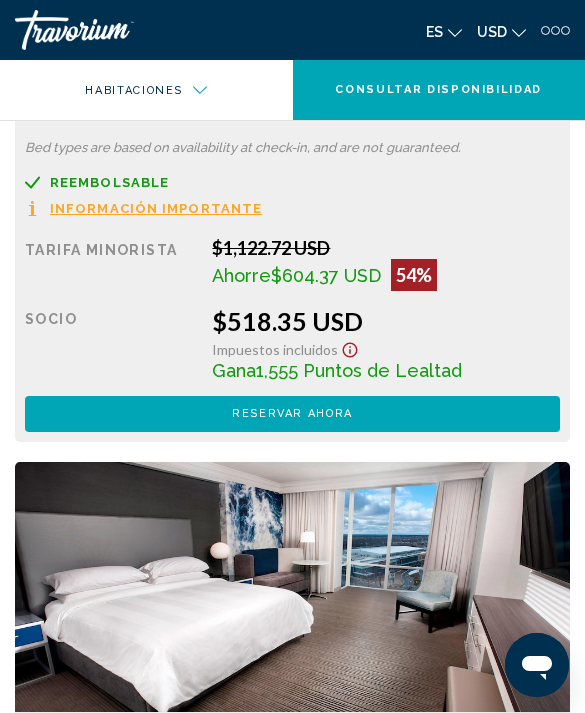 scroll, scrollTop: 2690, scrollLeft: 0, axis: vertical 